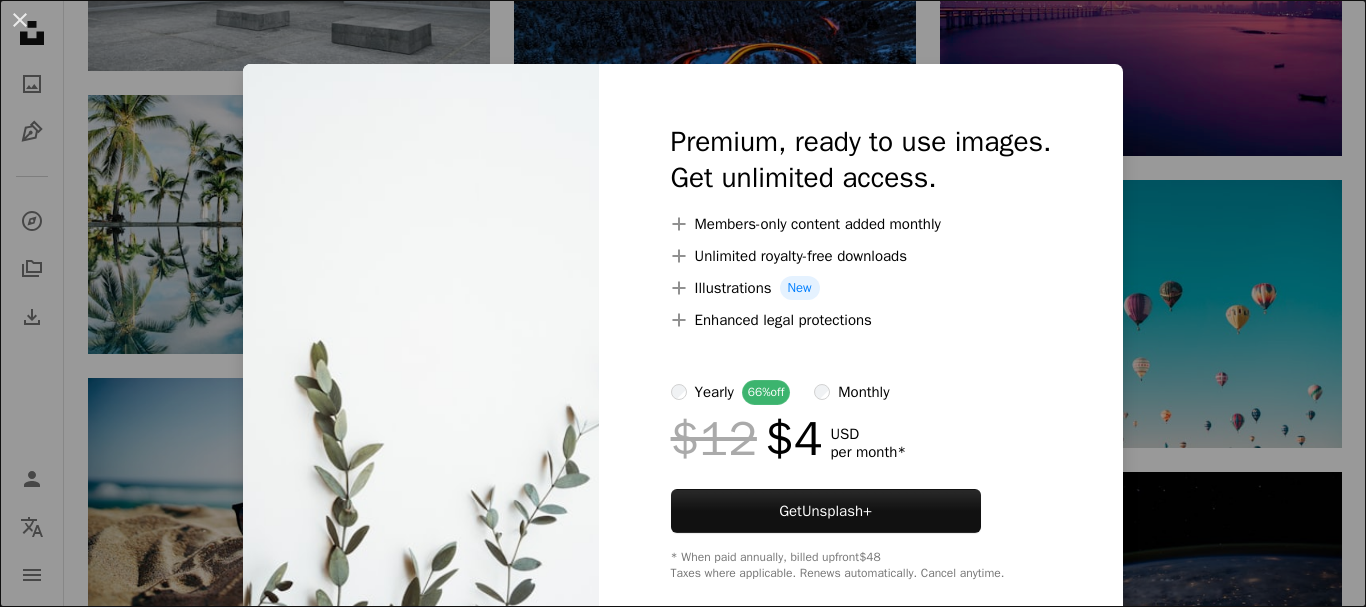scroll, scrollTop: 2826, scrollLeft: 0, axis: vertical 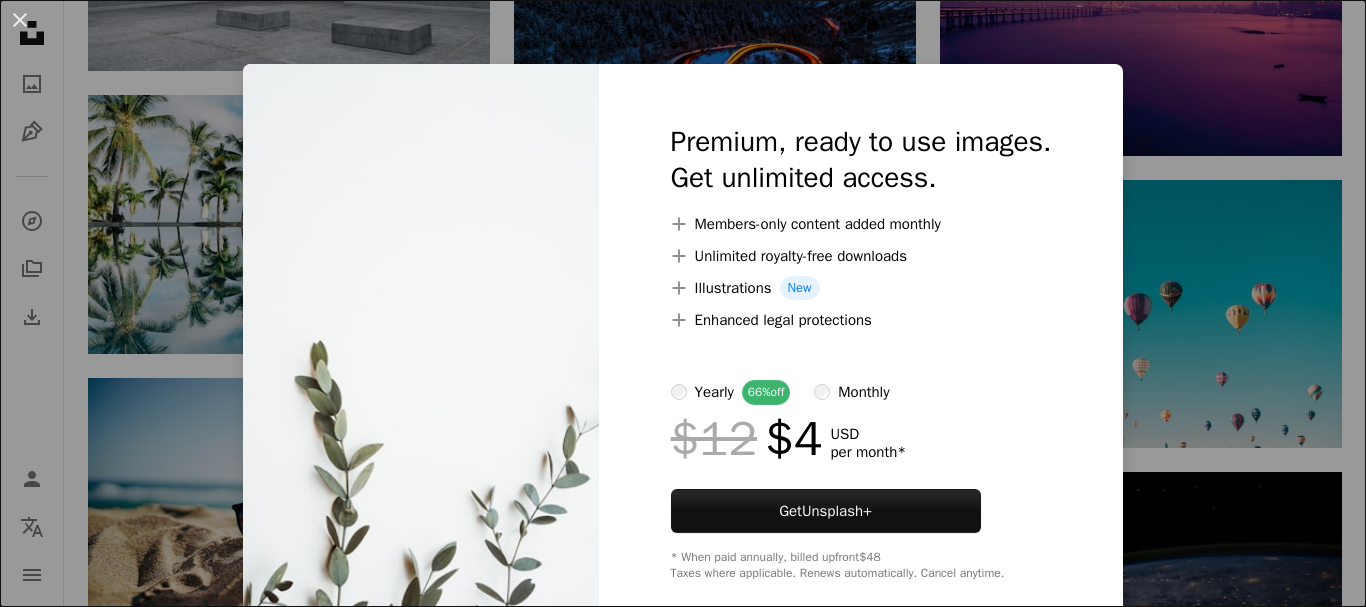 click on "An X shape Premium, ready to use images. Get unlimited access. A plus sign Members-only content added monthly A plus sign Unlimited royalty-free downloads A plus sign Illustrations  New A plus sign Enhanced legal protections yearly 66%  off monthly $12   $4 USD per month * Get  Unsplash+ * When paid annually, billed upfront  $48 Taxes where applicable. Renews automatically. Cancel anytime." at bounding box center [683, 303] 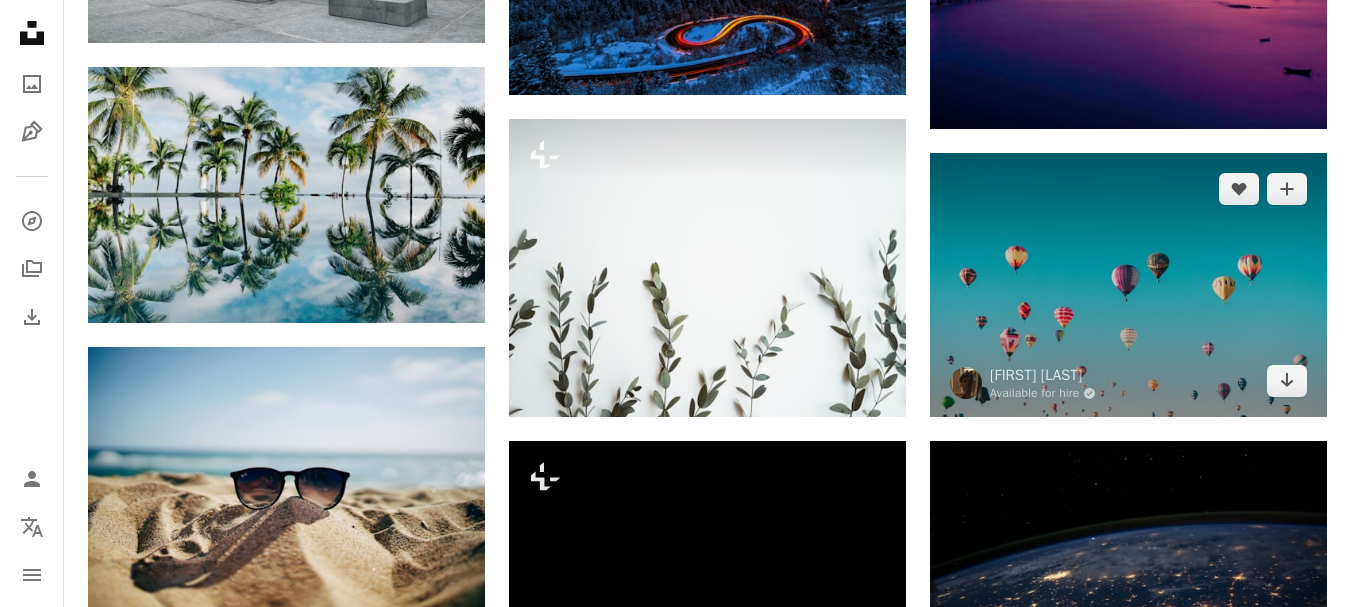 click at bounding box center [1128, 285] 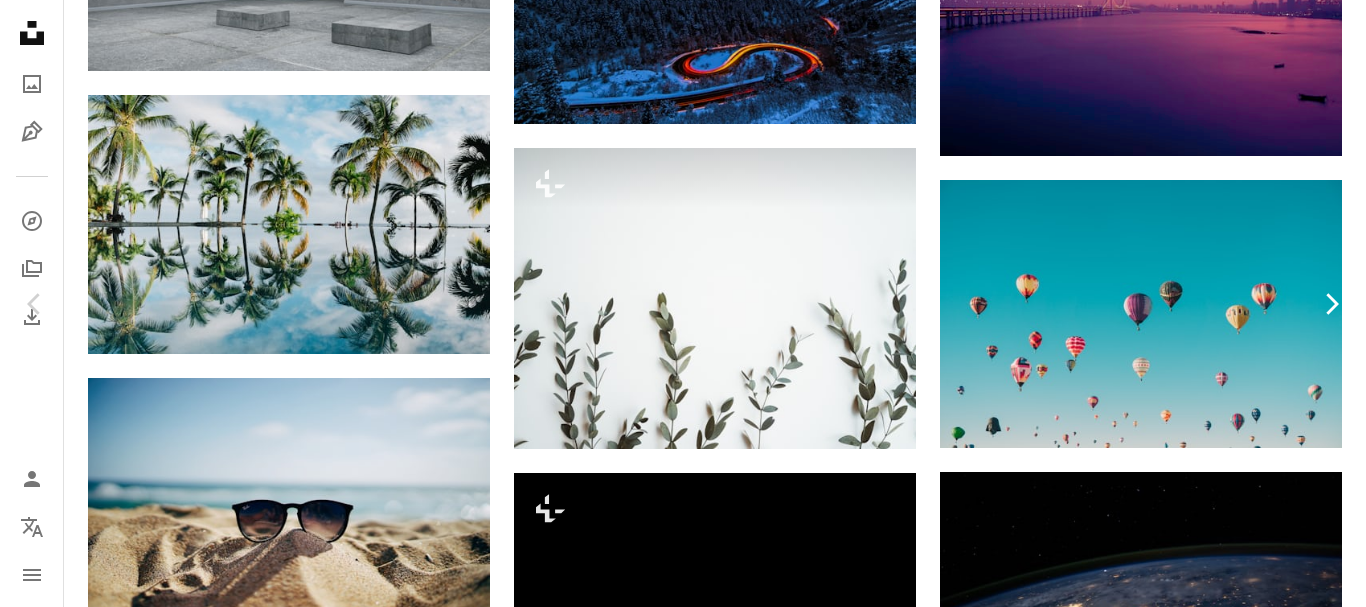 click on "Chevron right" 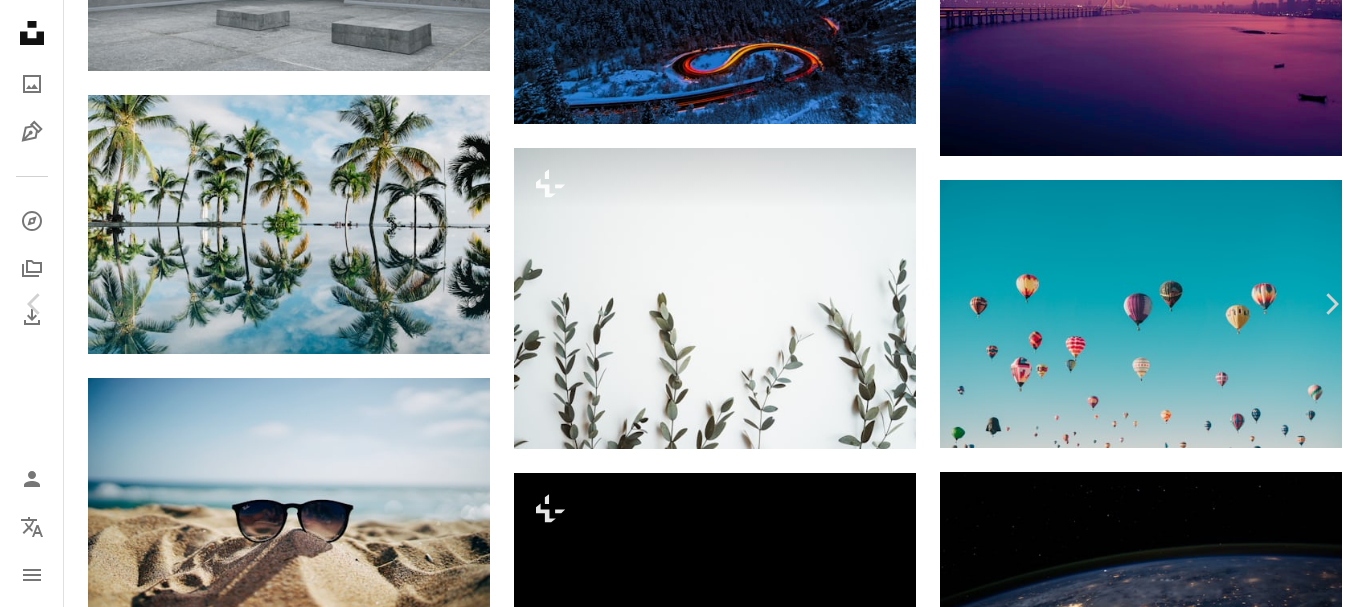 scroll, scrollTop: 0, scrollLeft: 0, axis: both 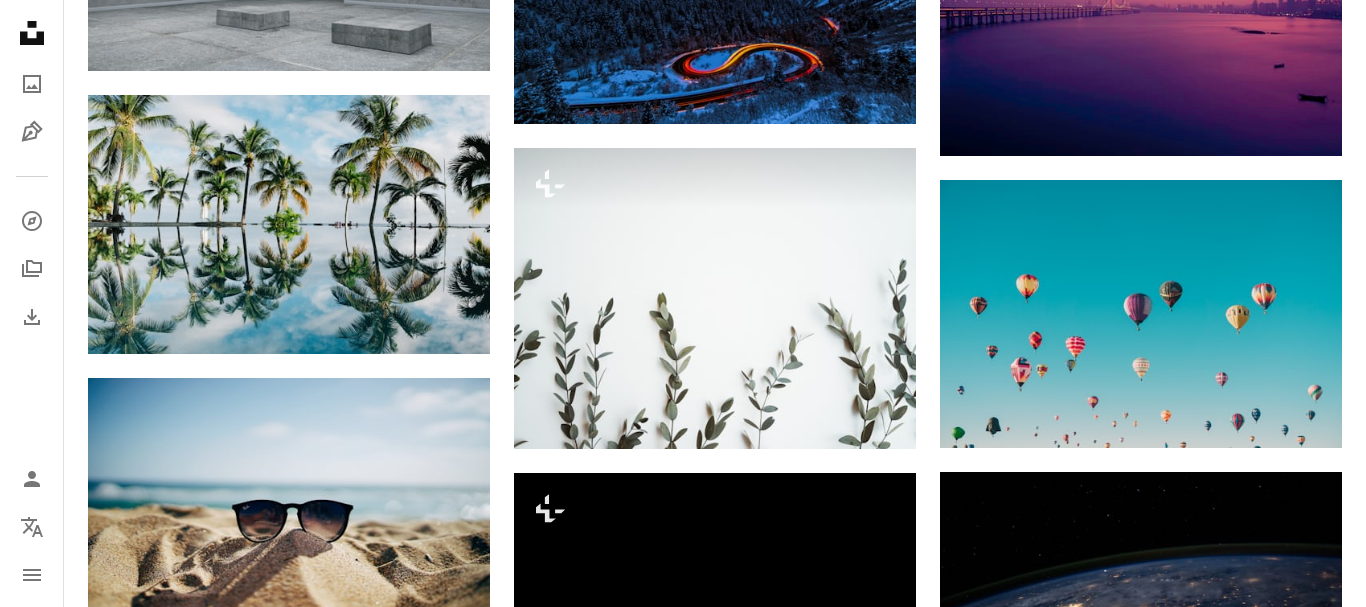 click on "An X shape Premium, ready to use images. Get unlimited access. A plus sign Members-only content added monthly A plus sign Unlimited royalty-free downloads A plus sign Illustrations  New A plus sign Enhanced legal protections yearly 66%  off monthly $12   $4 USD per month * Get  Unsplash+ * When paid annually, billed upfront  $48 Taxes where applicable. Renews automatically. Cancel anytime." at bounding box center [683, 3991] 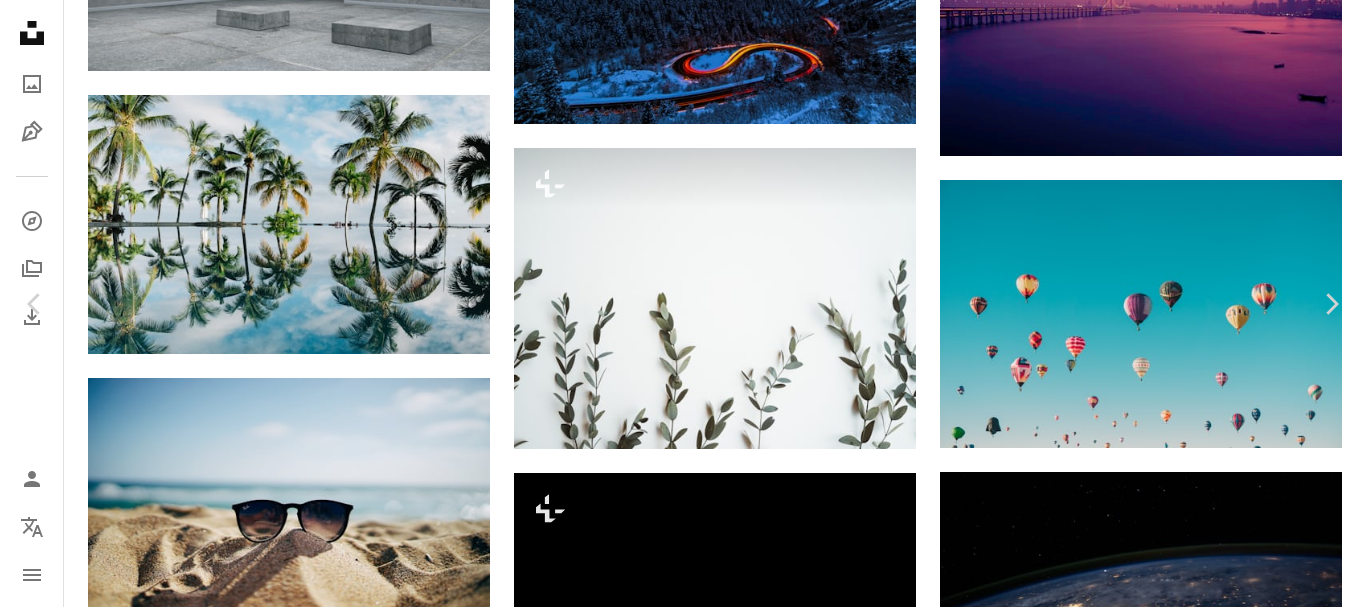 click on "An X shape" at bounding box center (20, 20) 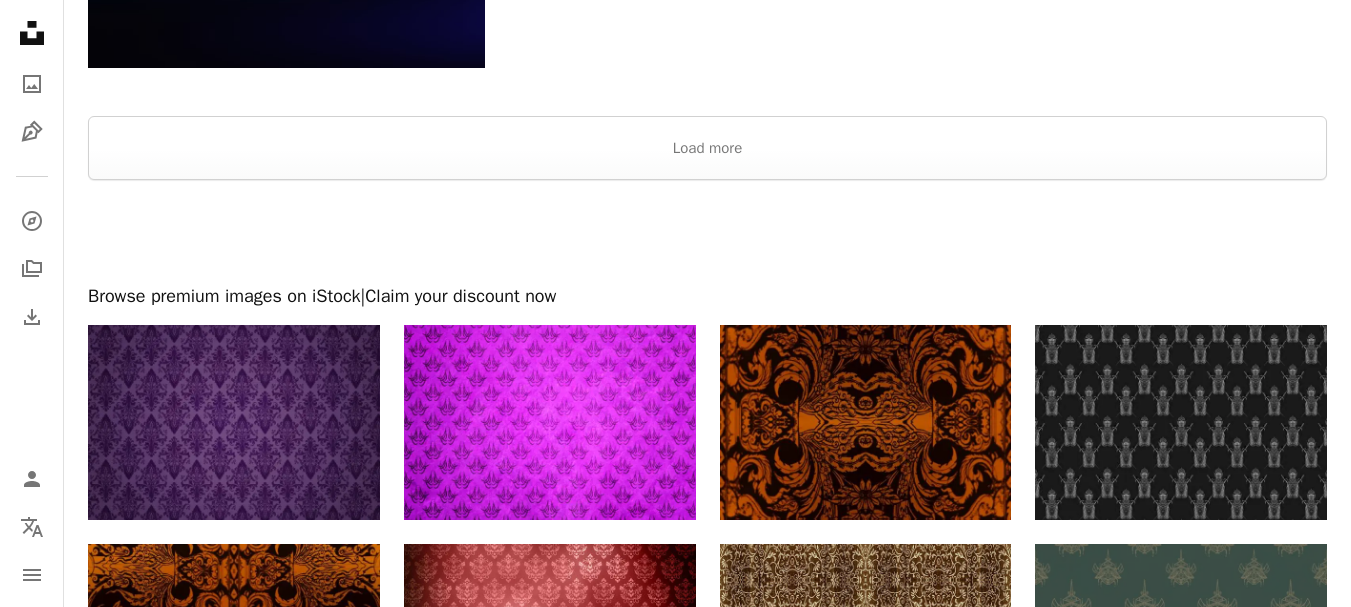 scroll, scrollTop: 5426, scrollLeft: 0, axis: vertical 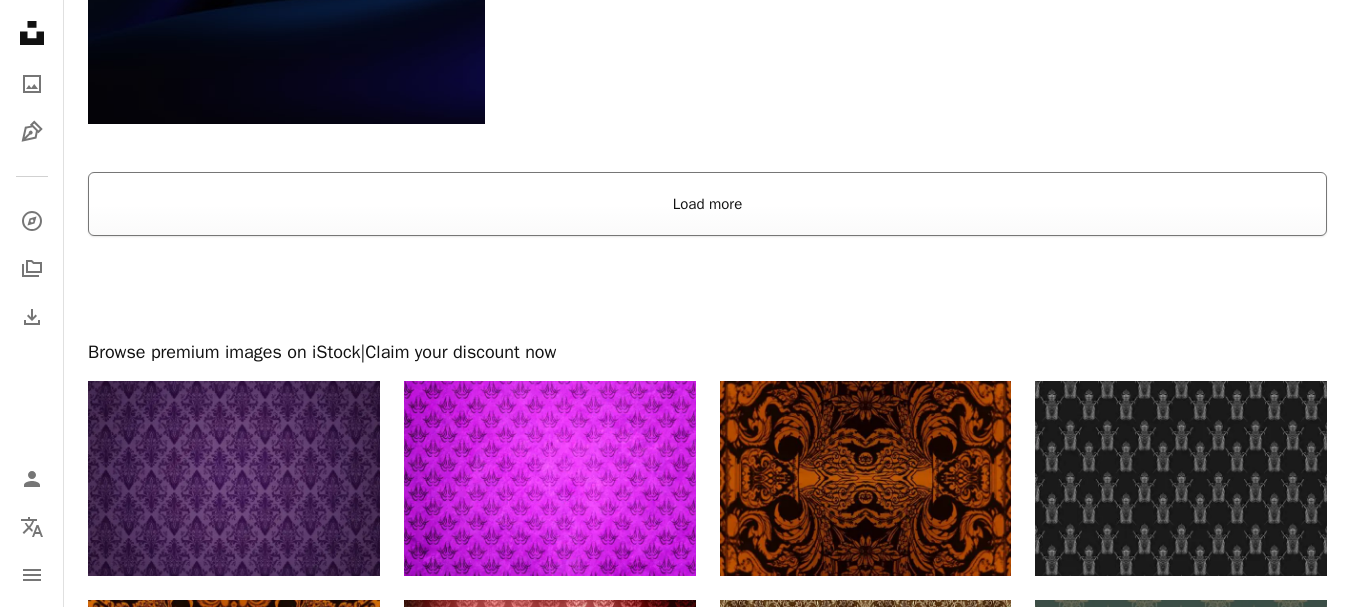 click on "Load more" at bounding box center (707, 204) 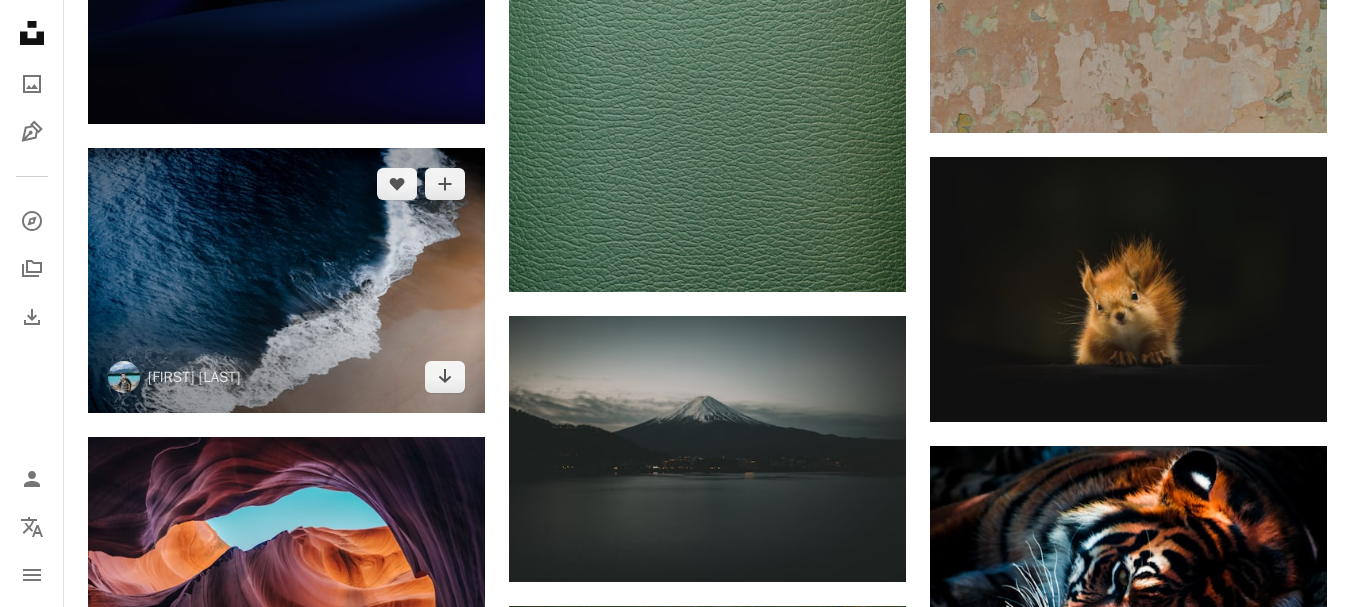 click at bounding box center (286, 280) 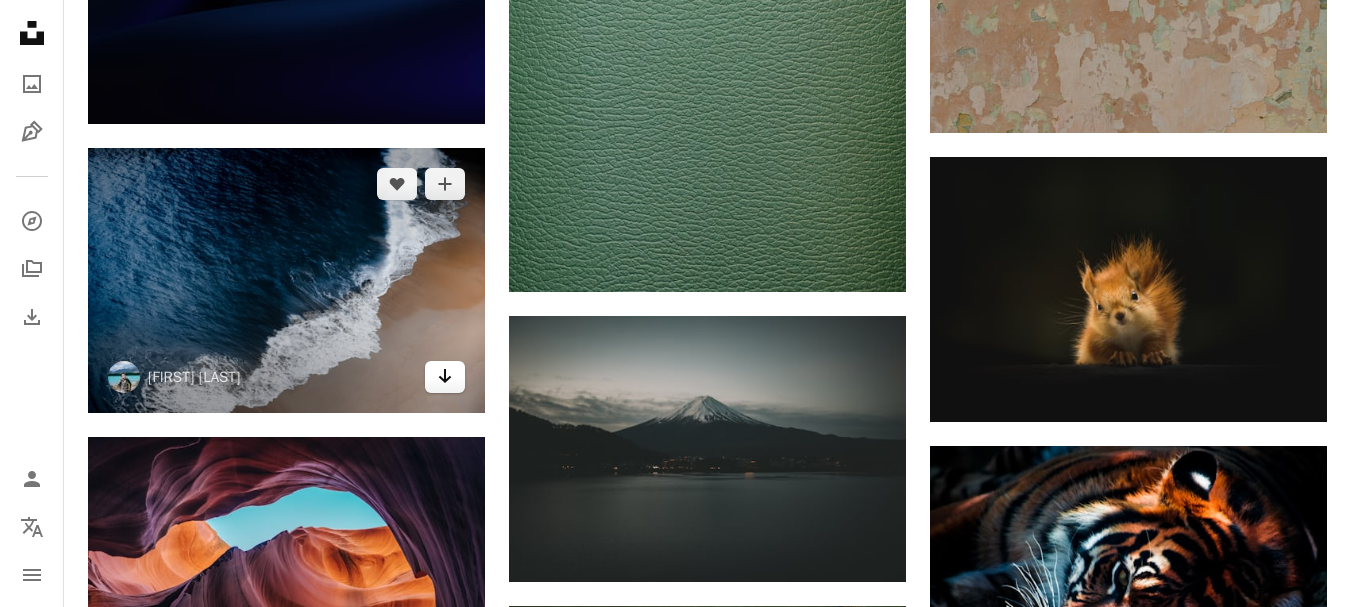 click 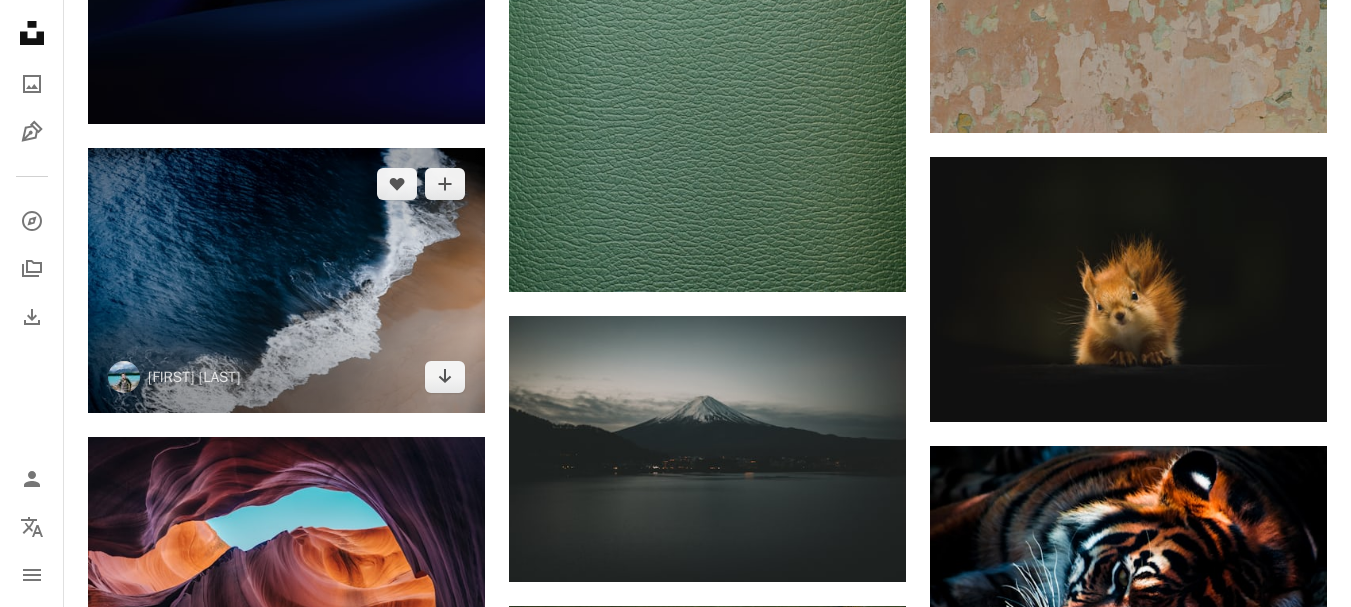 scroll, scrollTop: 5497, scrollLeft: 0, axis: vertical 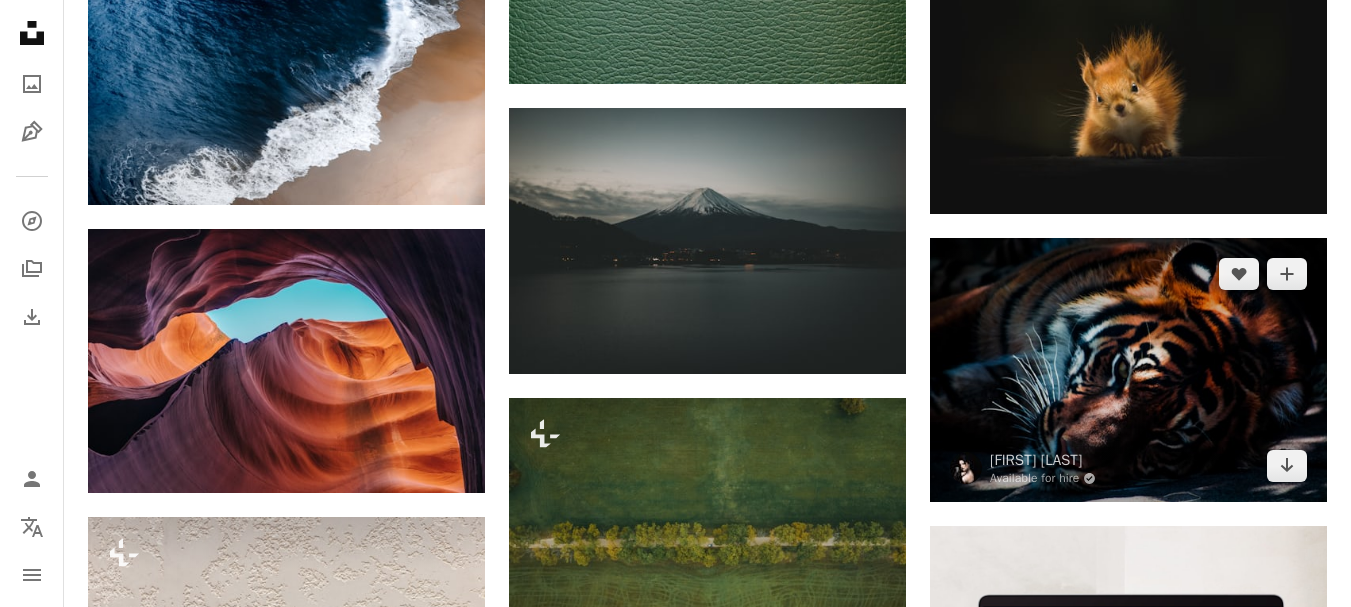 click at bounding box center [1128, 370] 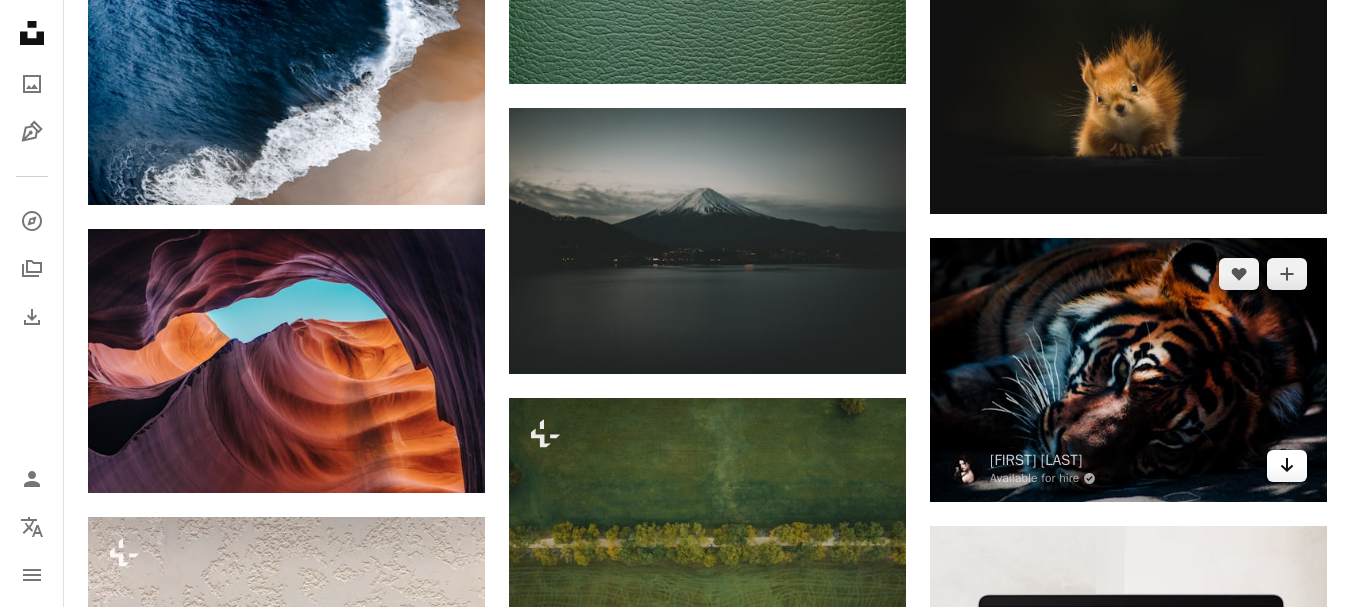 click on "Arrow pointing down" 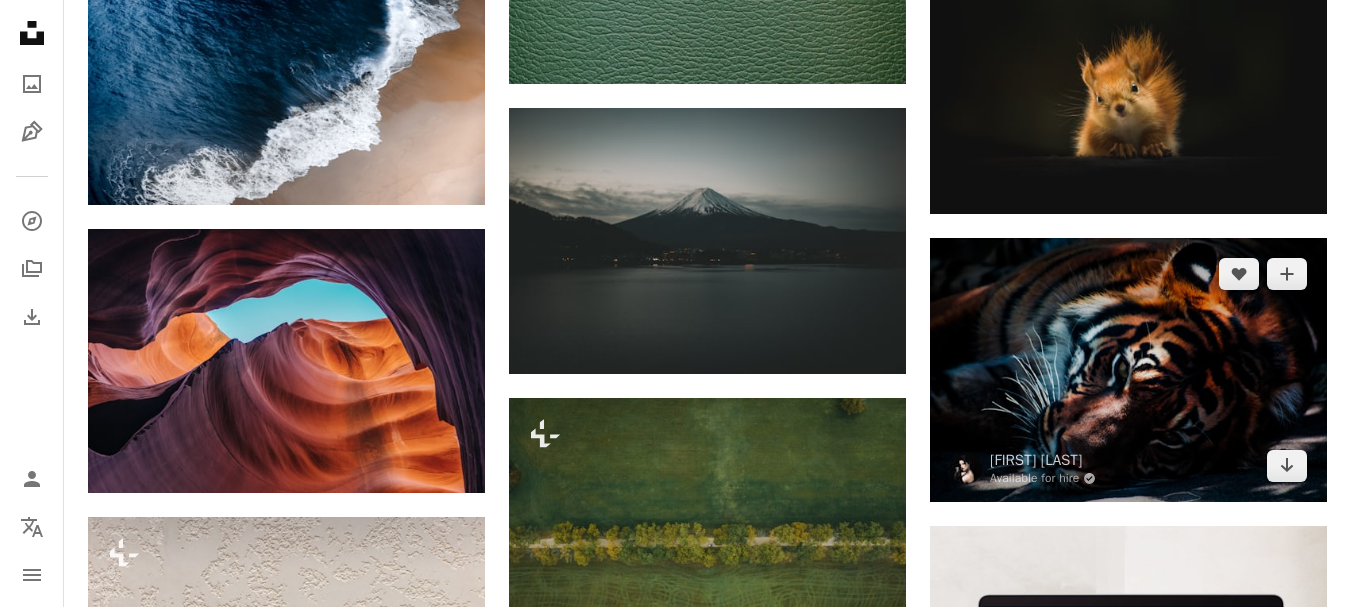 click at bounding box center (1128, 370) 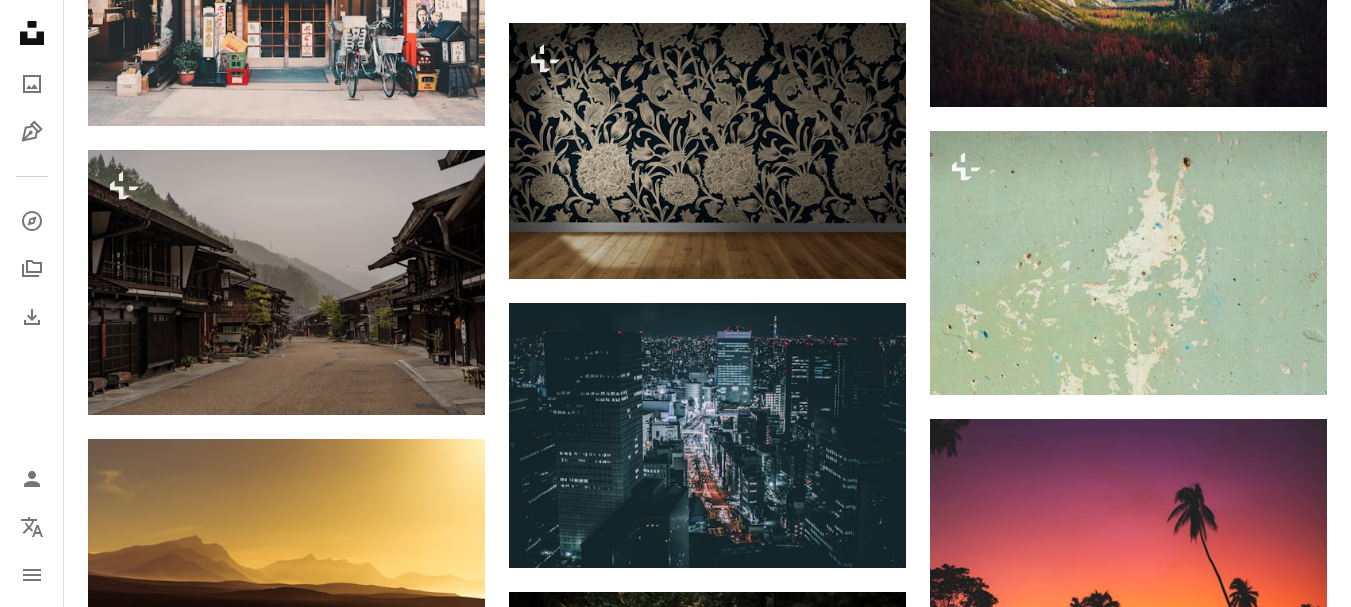 scroll, scrollTop: 11671, scrollLeft: 0, axis: vertical 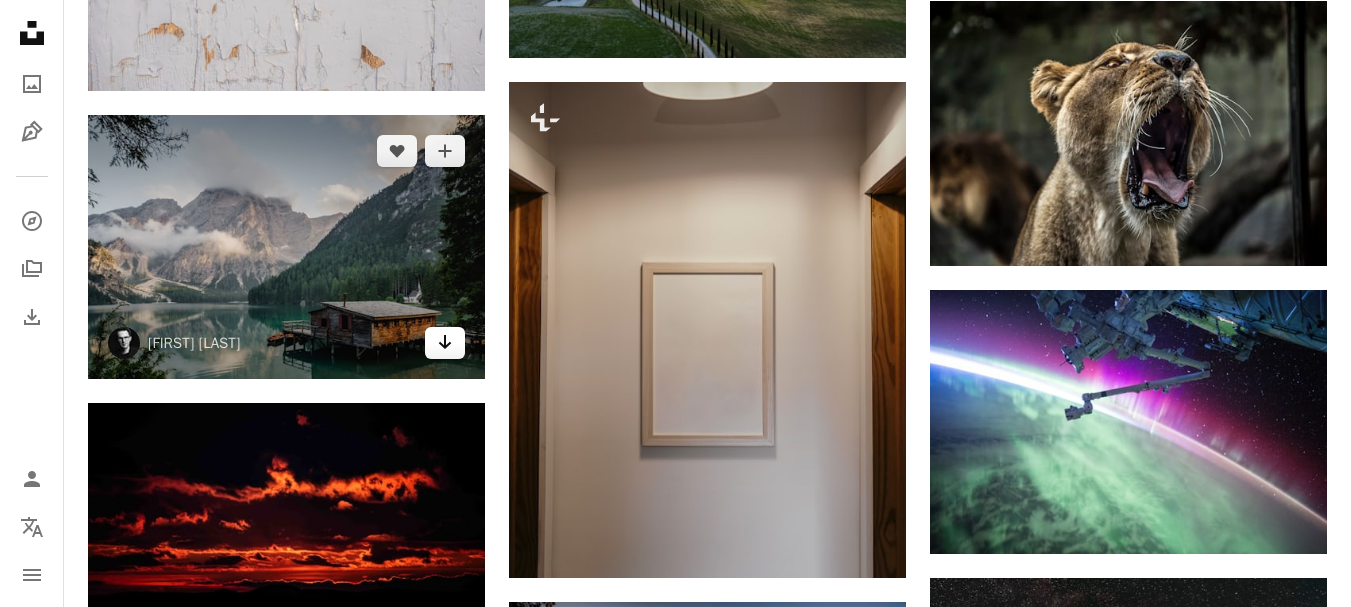 click on "Arrow pointing down" at bounding box center [445, 343] 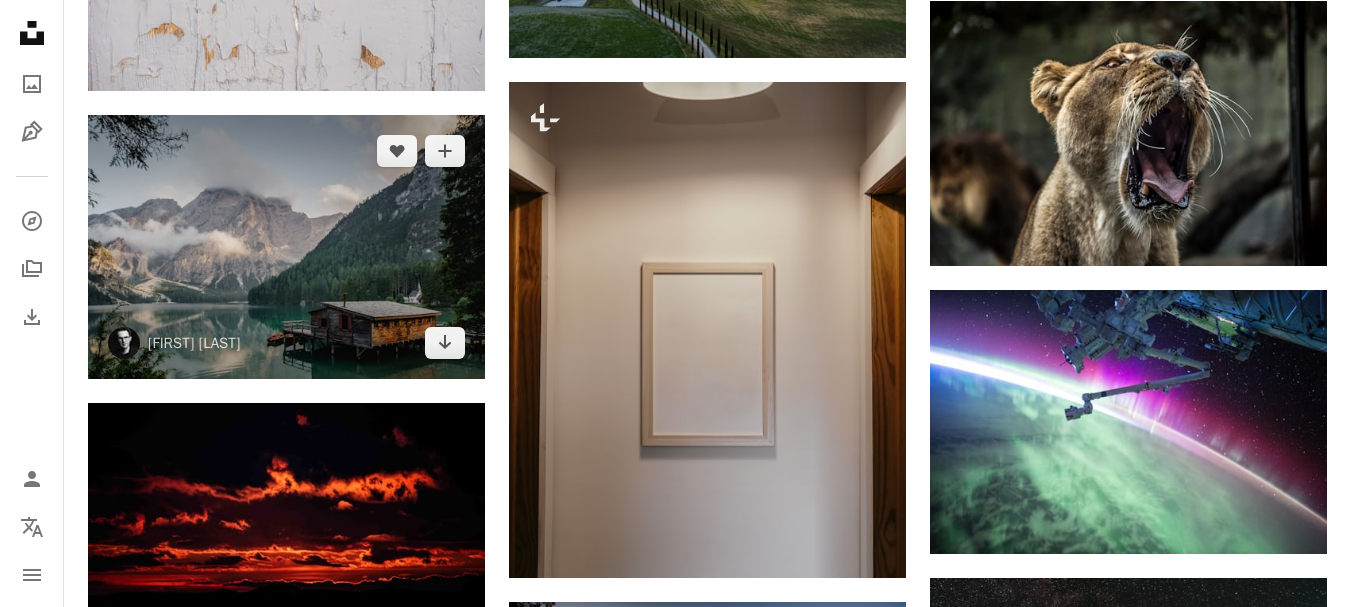 click at bounding box center (286, 247) 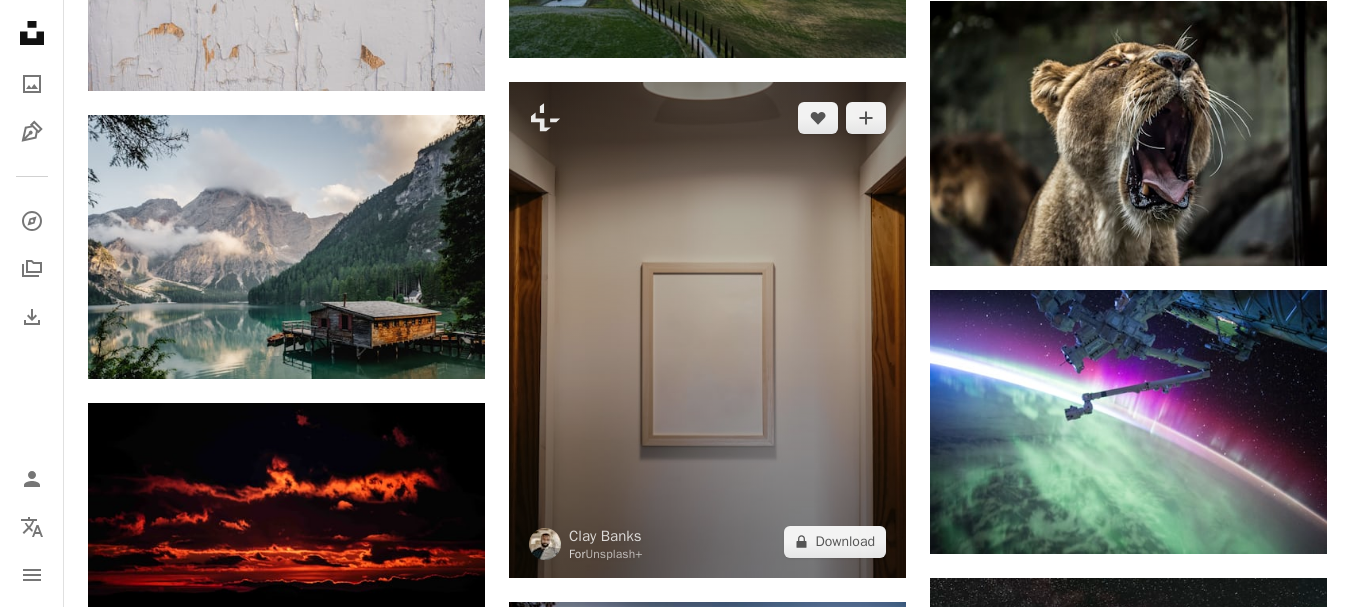 click at bounding box center (707, 330) 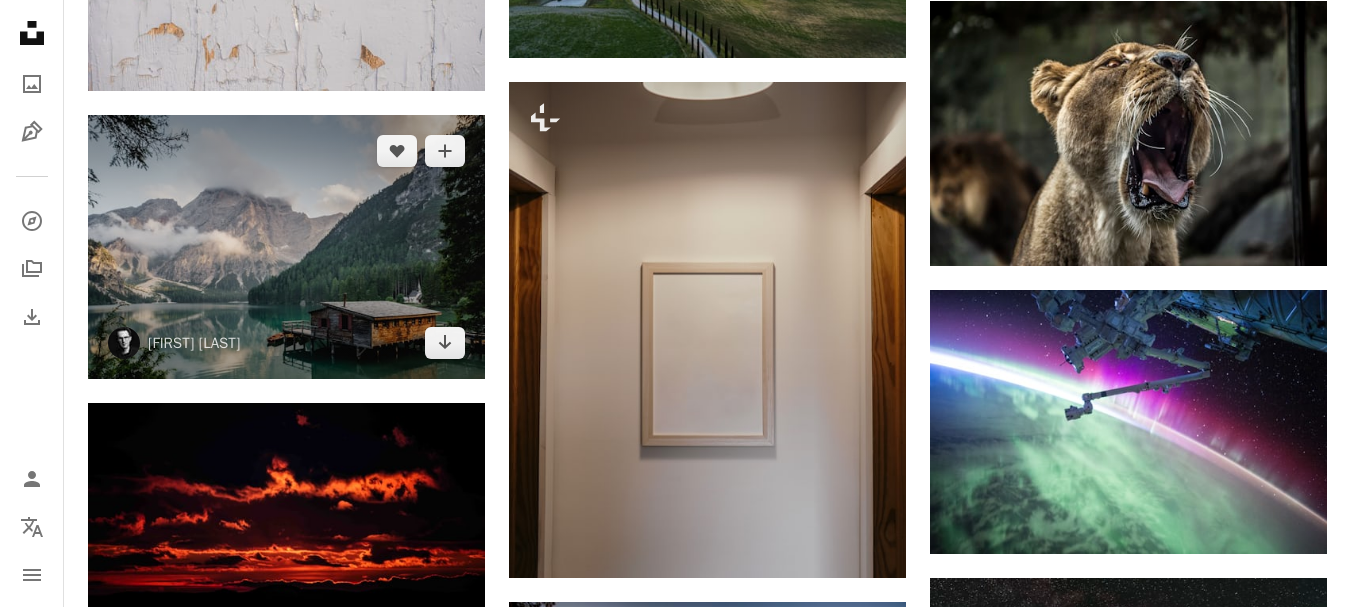 click at bounding box center [286, 247] 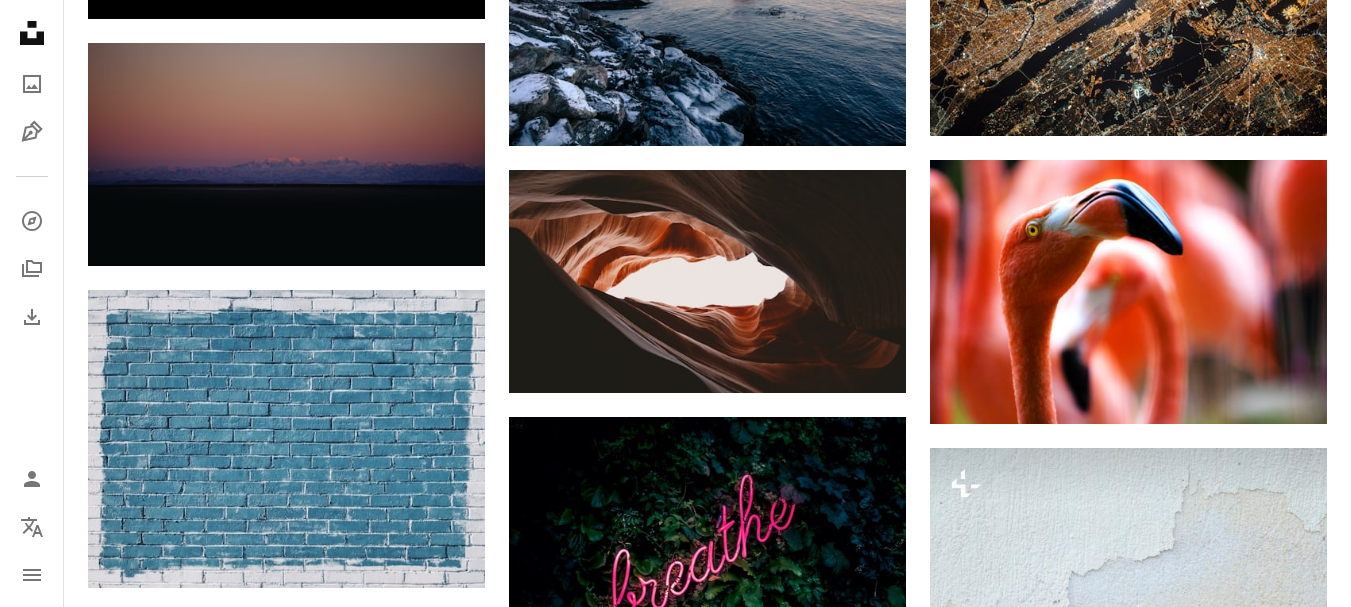 scroll, scrollTop: 28271, scrollLeft: 0, axis: vertical 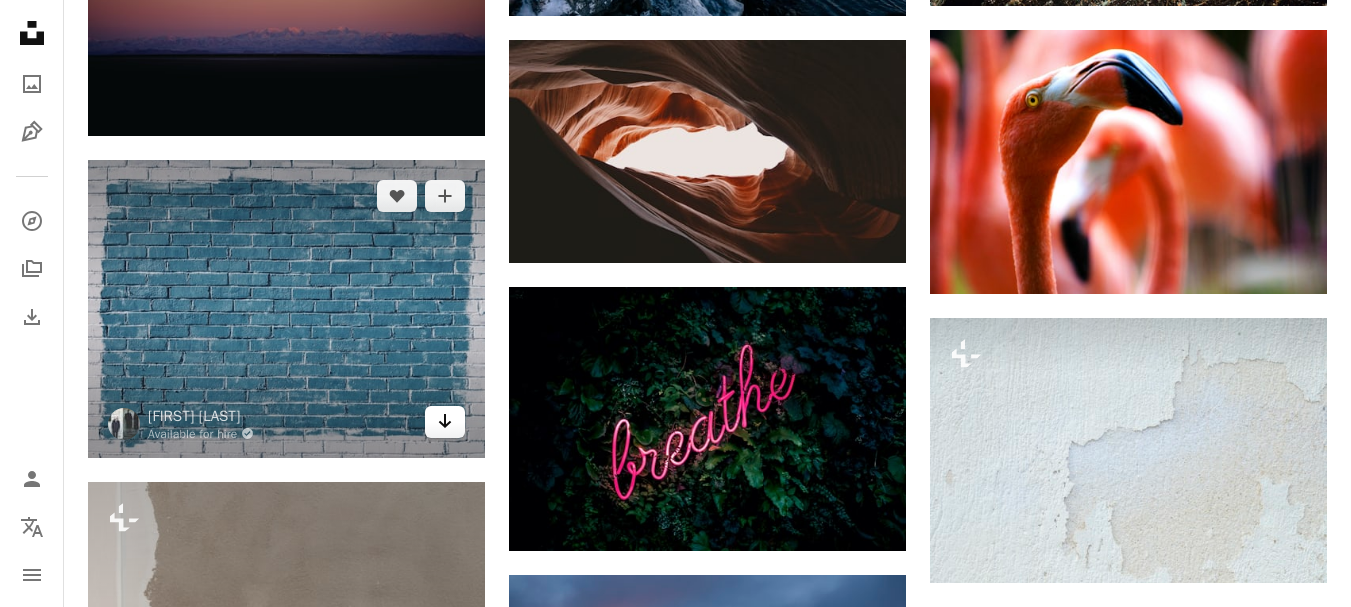 click on "Arrow pointing down" 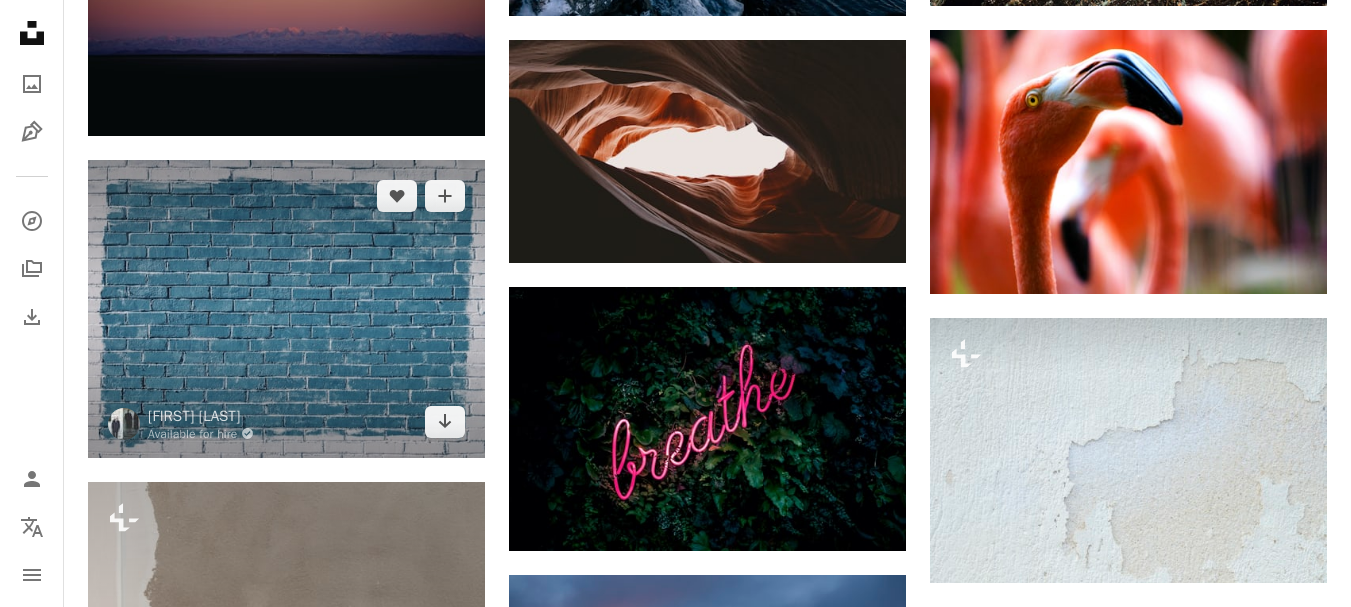 click at bounding box center (286, 309) 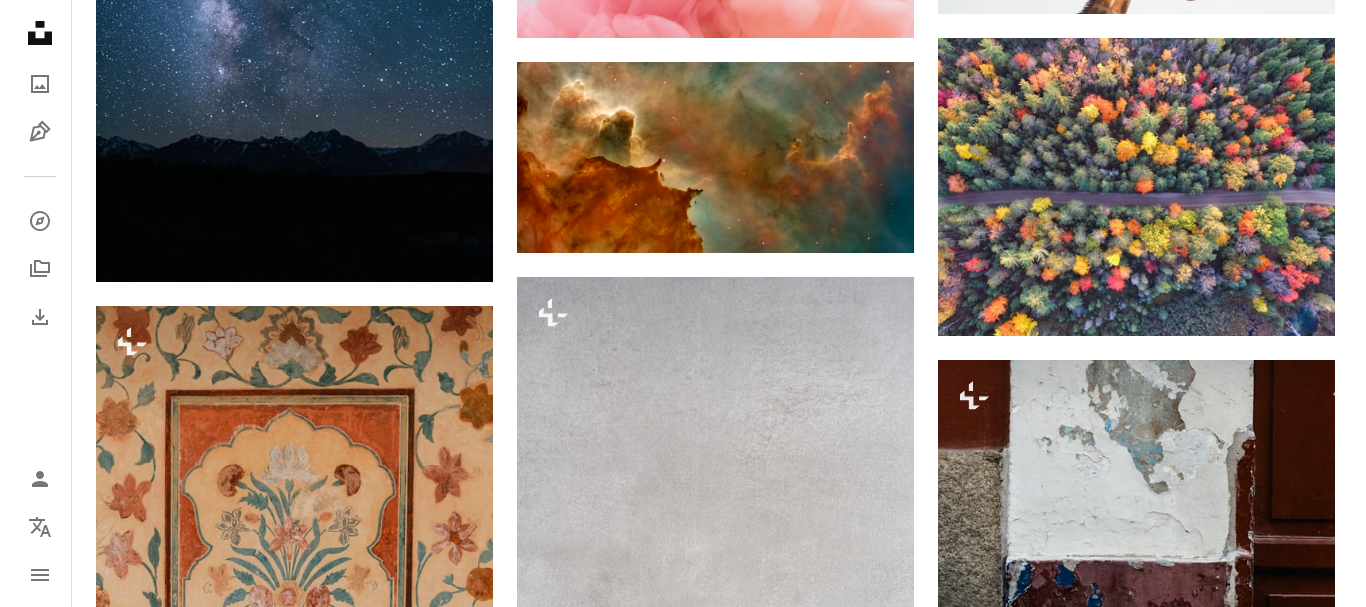 scroll, scrollTop: 44671, scrollLeft: 0, axis: vertical 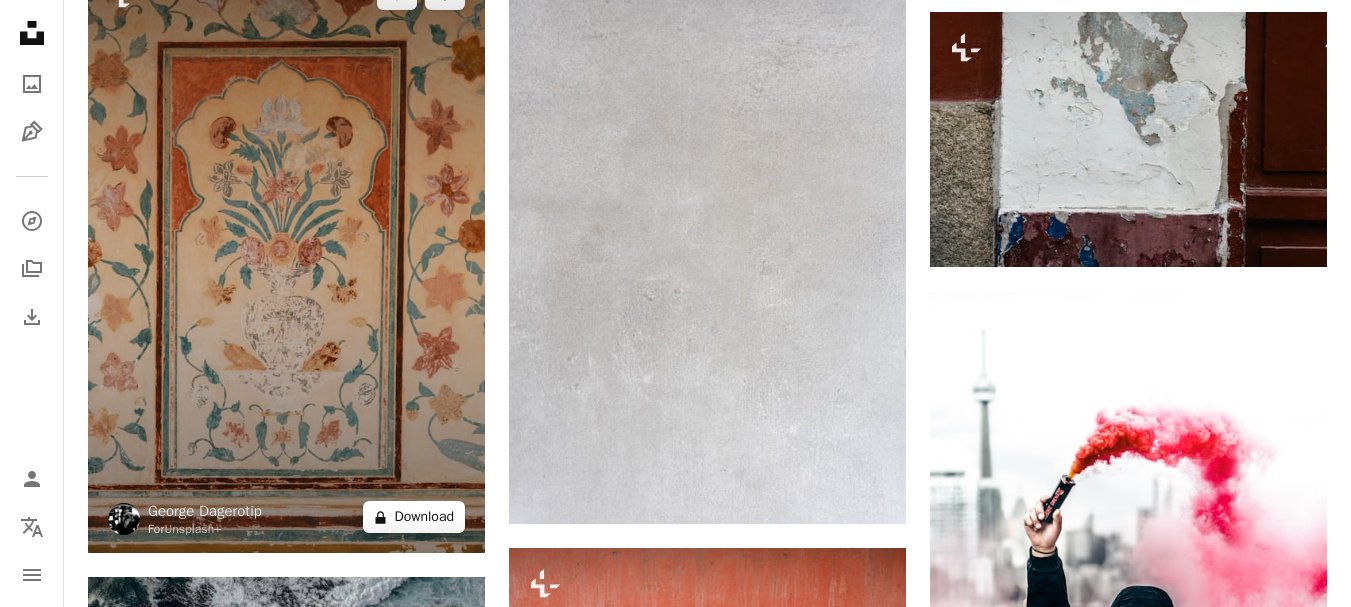 click on "A lock Download" at bounding box center (414, 517) 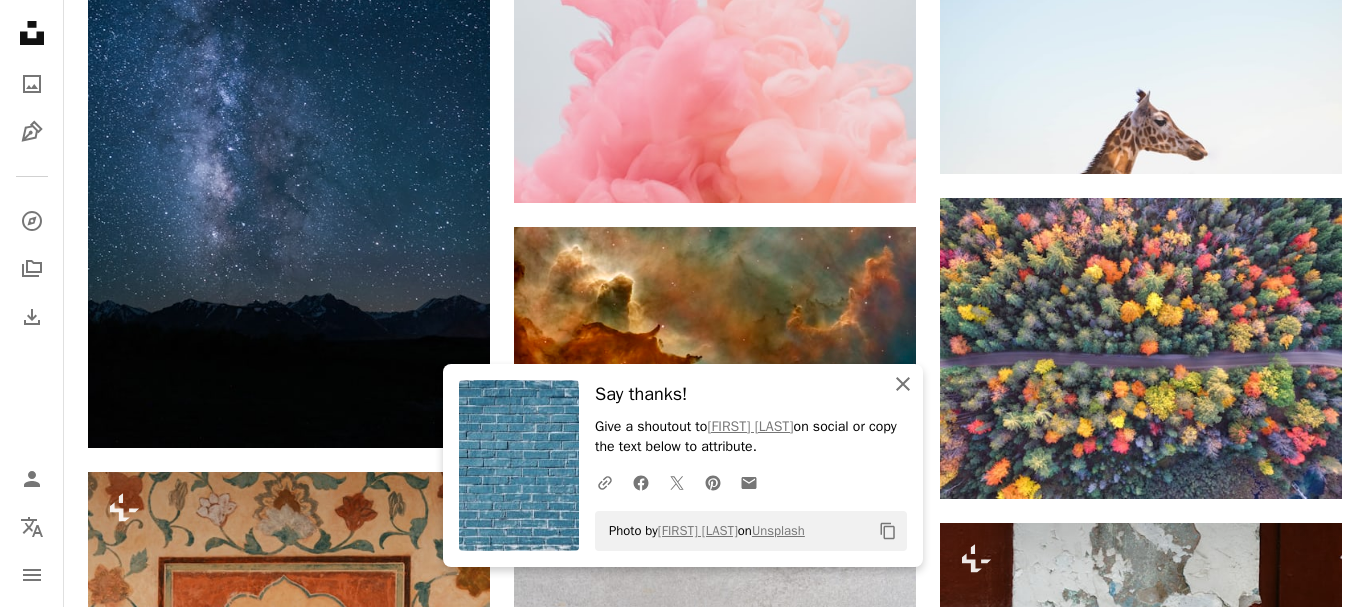 click 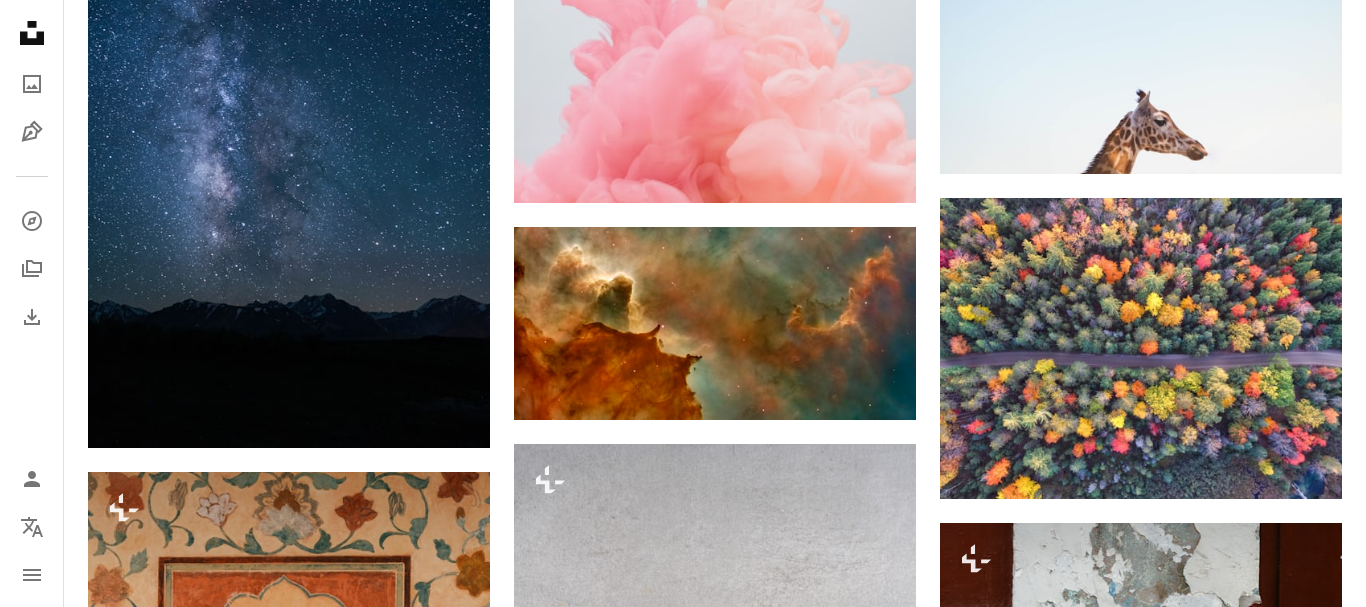 click on "An X shape Premium, ready to use images. Get unlimited access. A plus sign Members-only content added monthly A plus sign Unlimited royalty-free downloads A plus sign Illustrations  New A plus sign Enhanced legal protections yearly 66%  off monthly $12   $4 USD per month * Get  Unsplash+ * When paid annually, billed upfront  $48 Taxes where applicable. Renews automatically. Cancel anytime." at bounding box center [683, 3742] 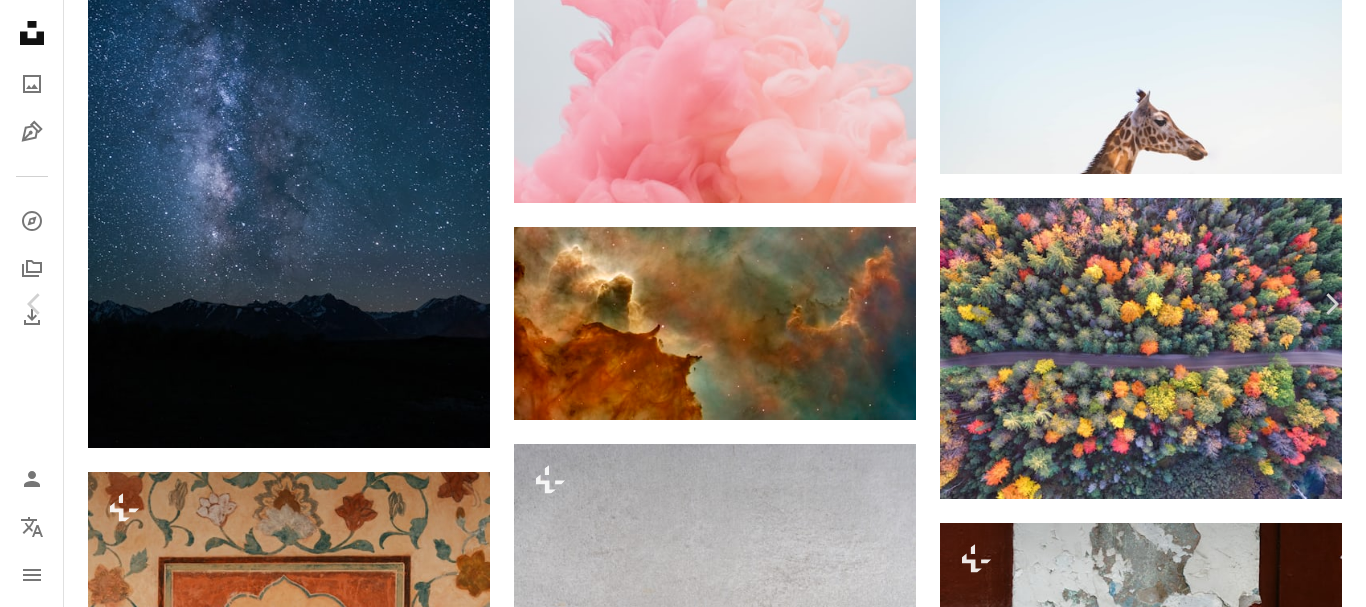 click on "An X shape" at bounding box center [20, 20] 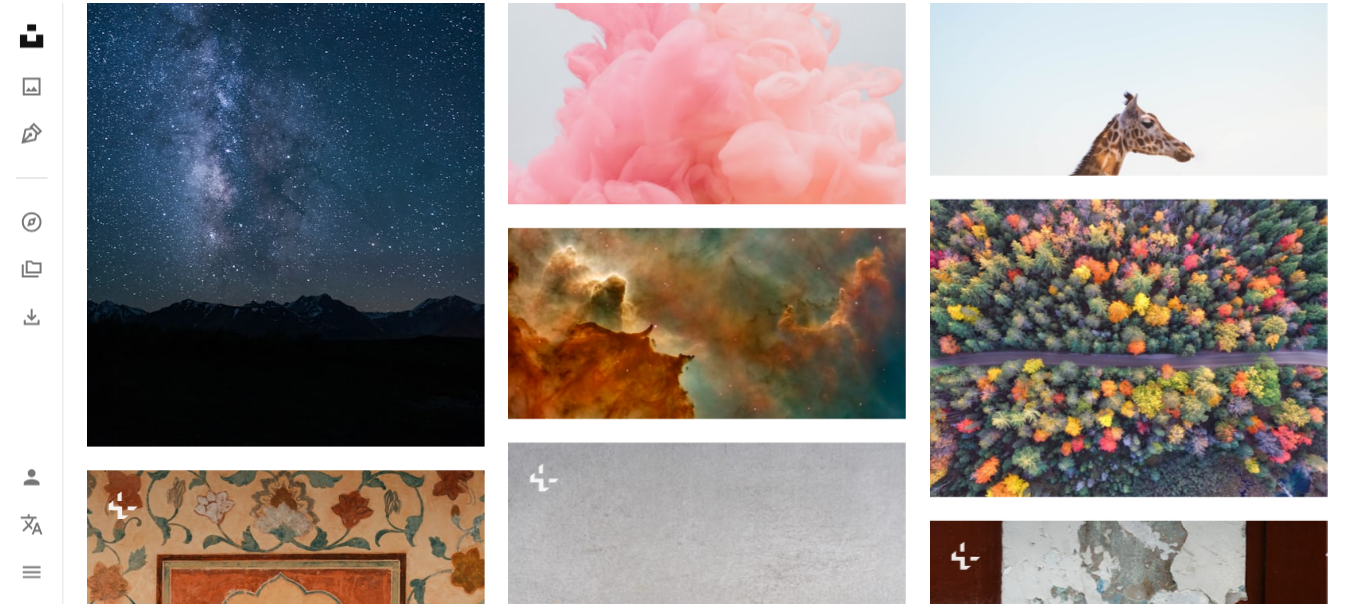 scroll, scrollTop: 28271, scrollLeft: 0, axis: vertical 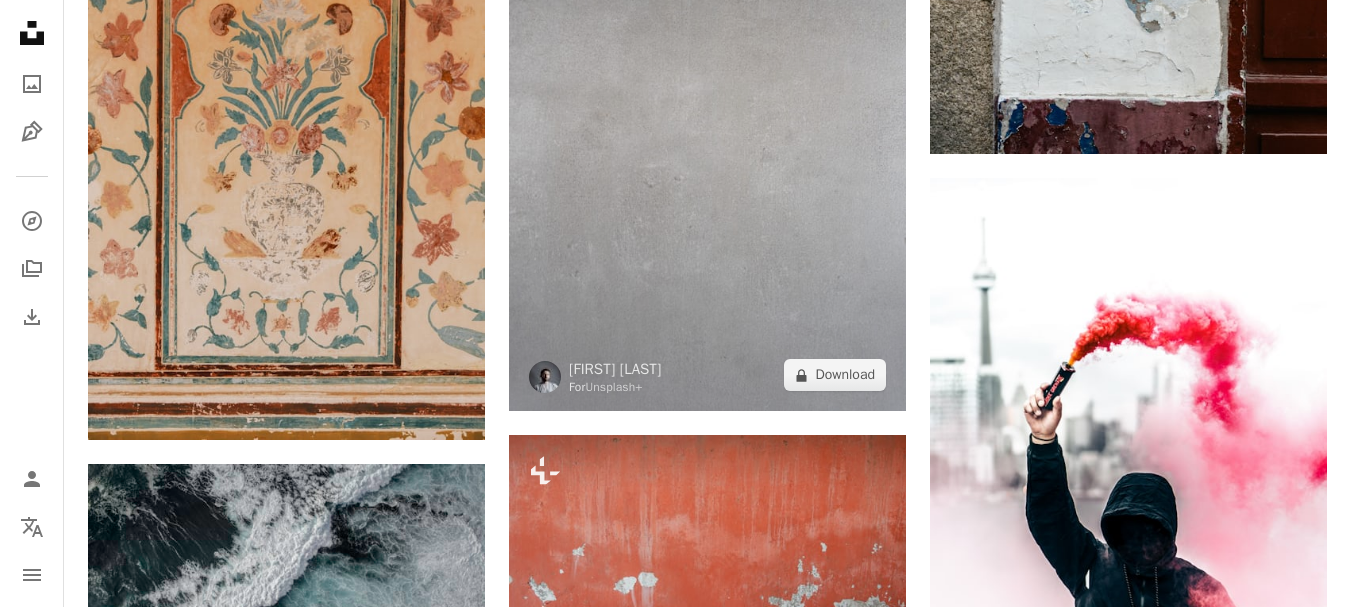 click at bounding box center (707, 114) 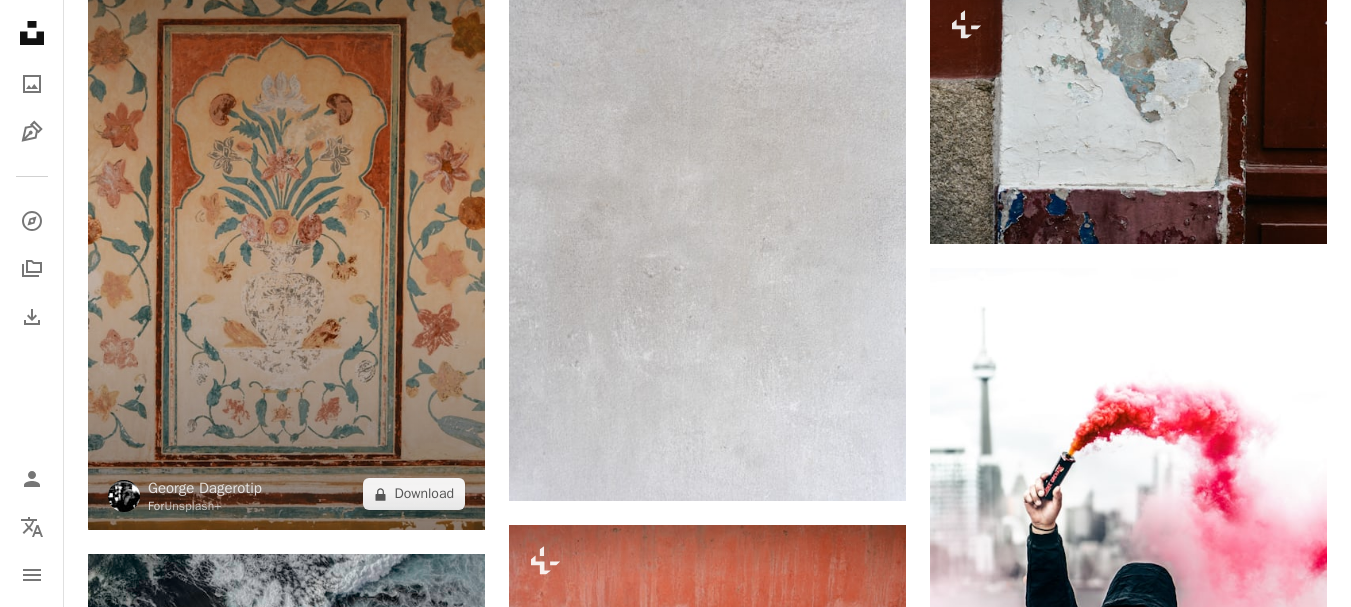 click at bounding box center (286, 233) 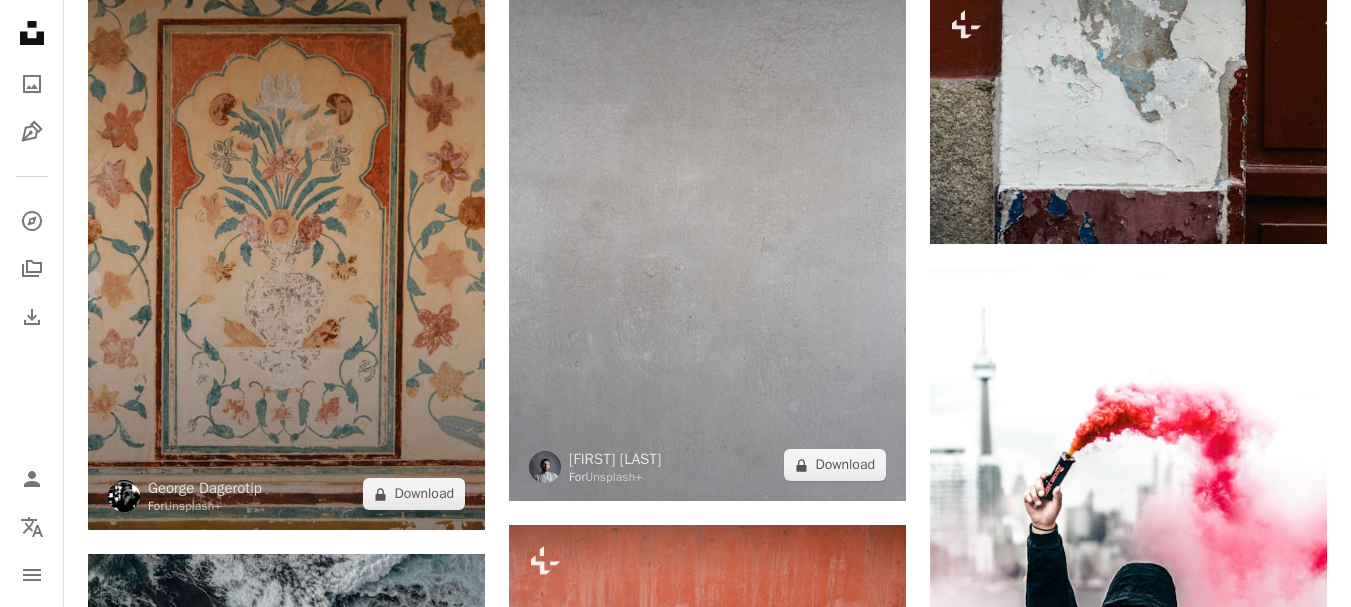 scroll, scrollTop: 44534, scrollLeft: 0, axis: vertical 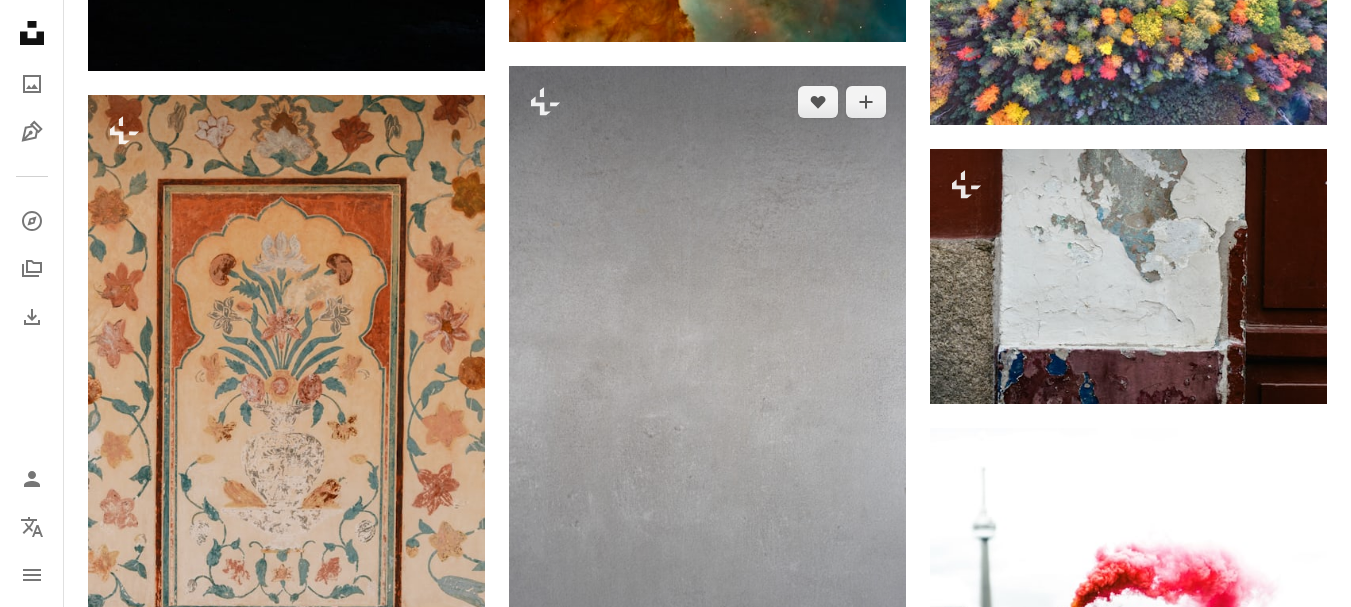 click at bounding box center (707, 364) 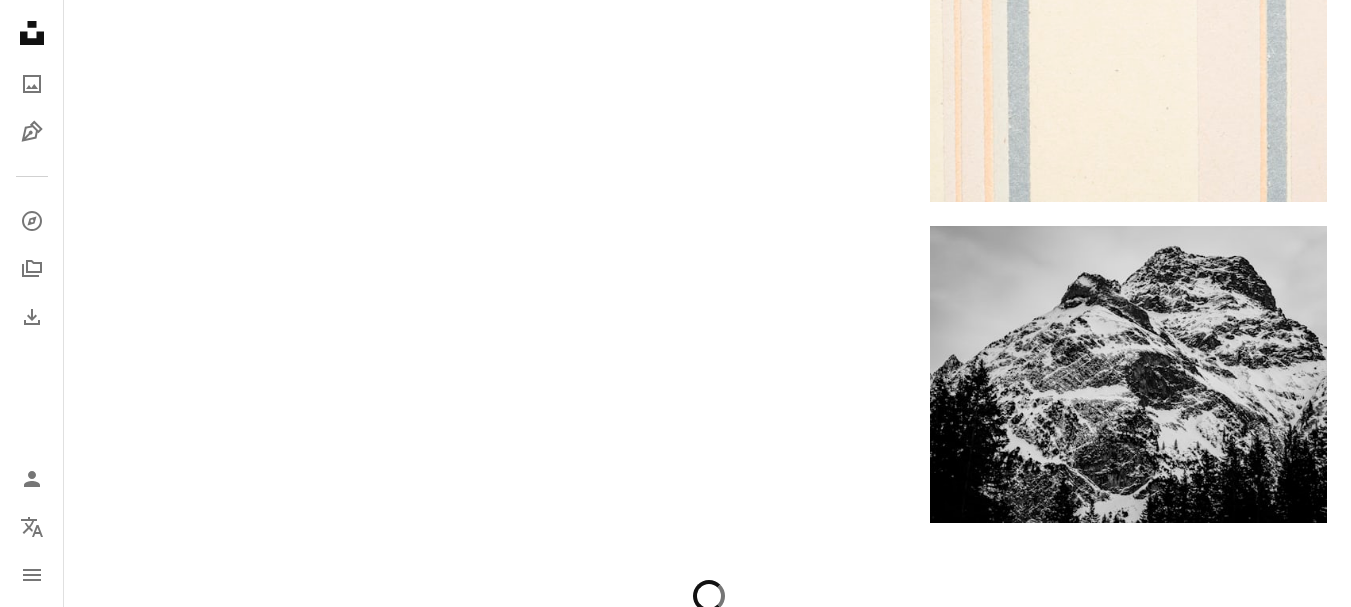 scroll, scrollTop: 55490, scrollLeft: 0, axis: vertical 